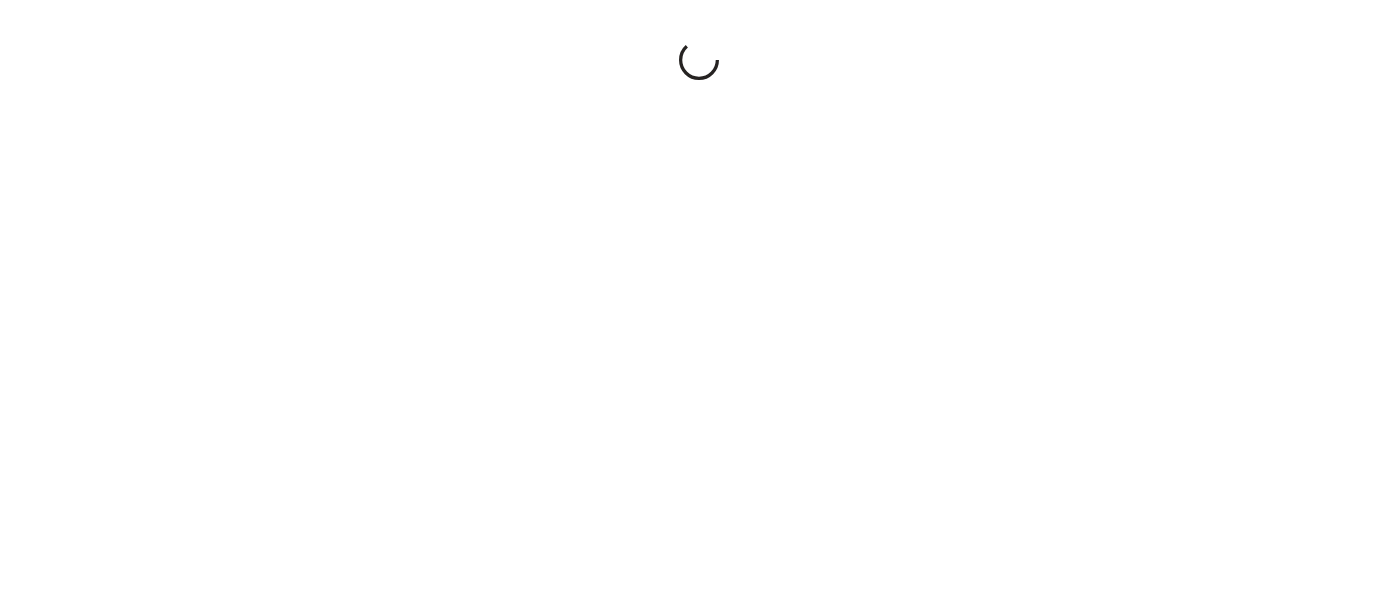 scroll, scrollTop: 0, scrollLeft: 0, axis: both 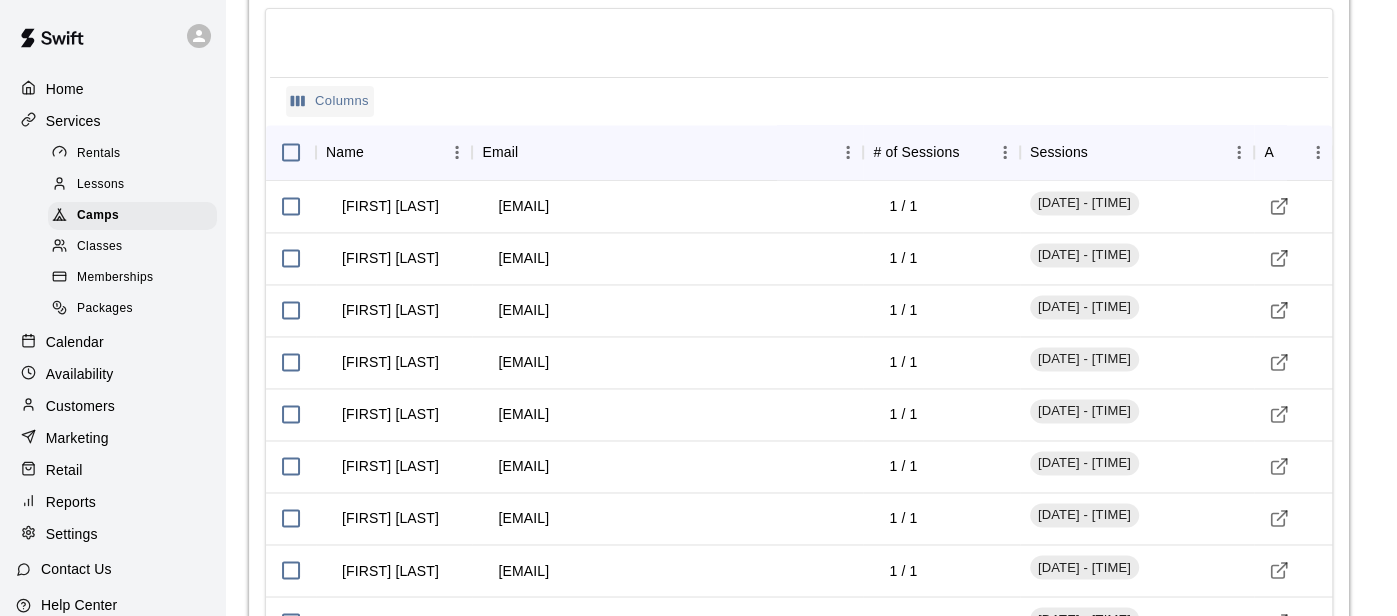 click on "Columns" at bounding box center (330, 101) 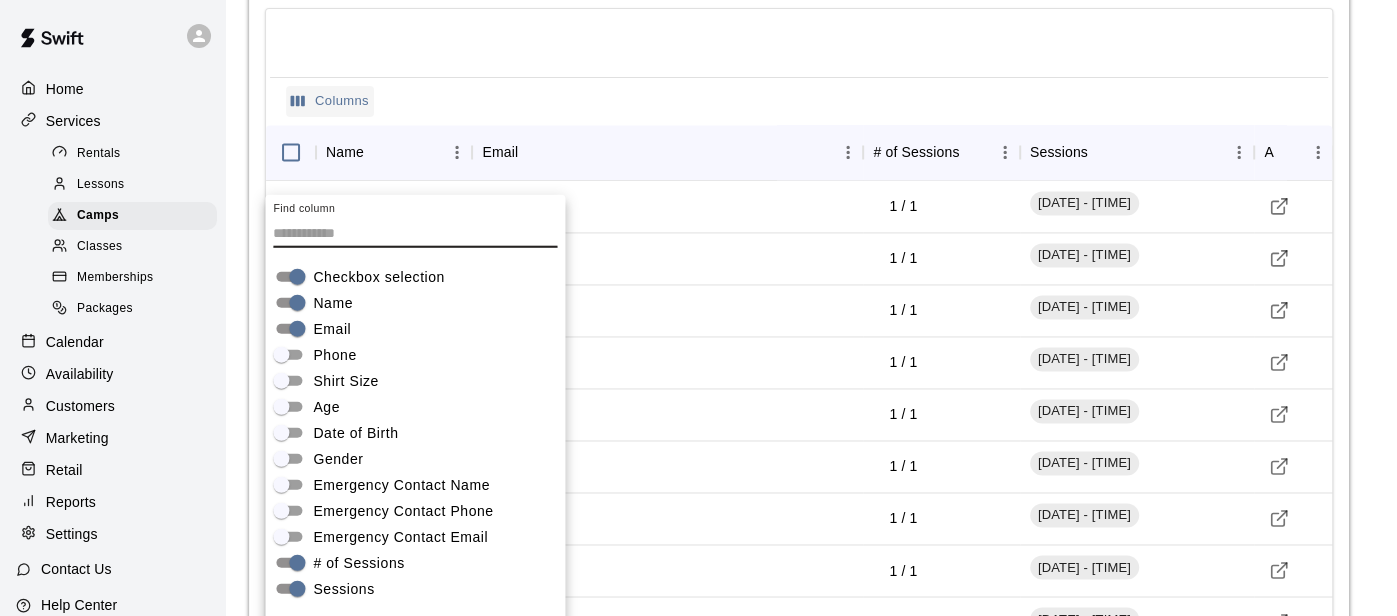 scroll, scrollTop: 2022, scrollLeft: 0, axis: vertical 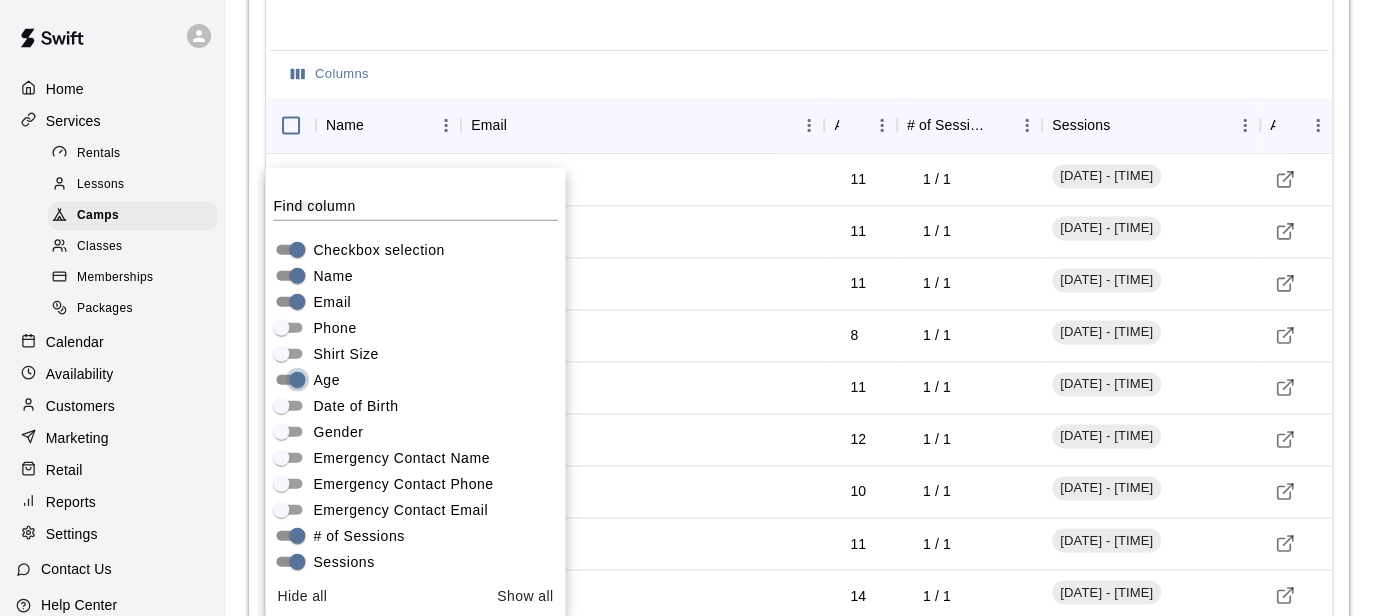 click on "Checkbox selection Name Email Phone Shirt Size Age Date of Birth Gender Emergency Contact Name Emergency Contact Phone Emergency Contact Email # of Sessions Sessions Actions" at bounding box center [415, 418] 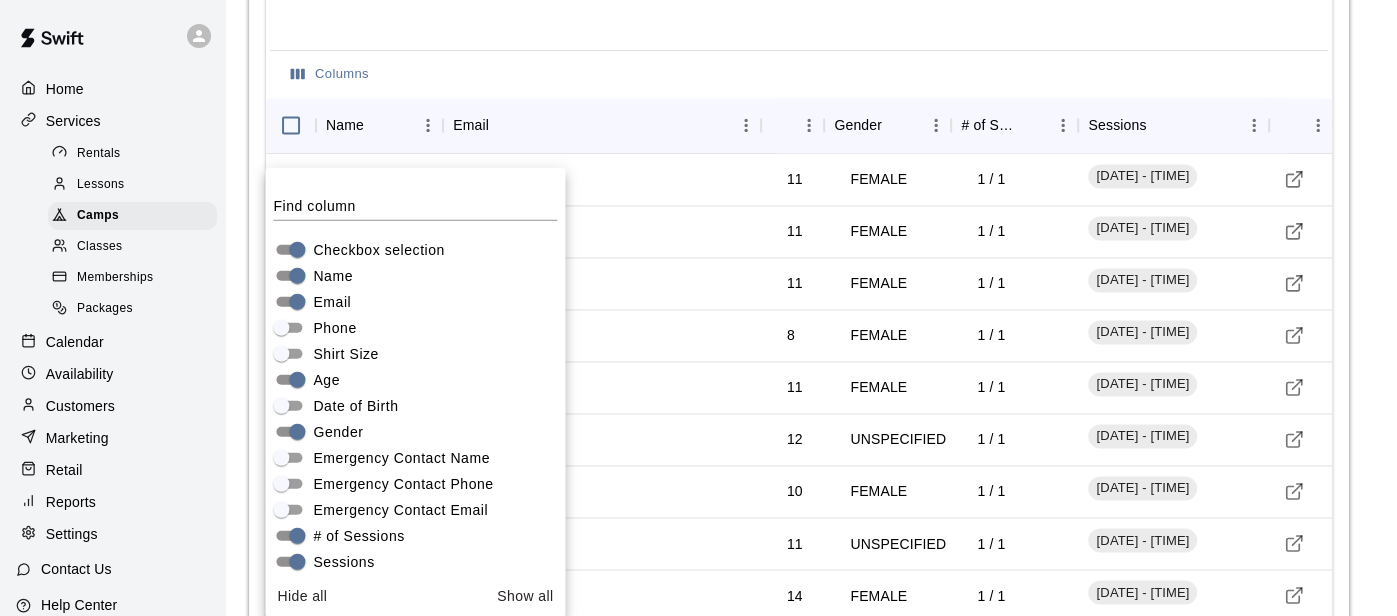 click on "Checkbox selection Name Email Phone Shirt Size Age Date of Birth Gender Emergency Contact Name Emergency Contact Phone Emergency Contact Email # of Sessions Sessions Actions" at bounding box center (415, 418) 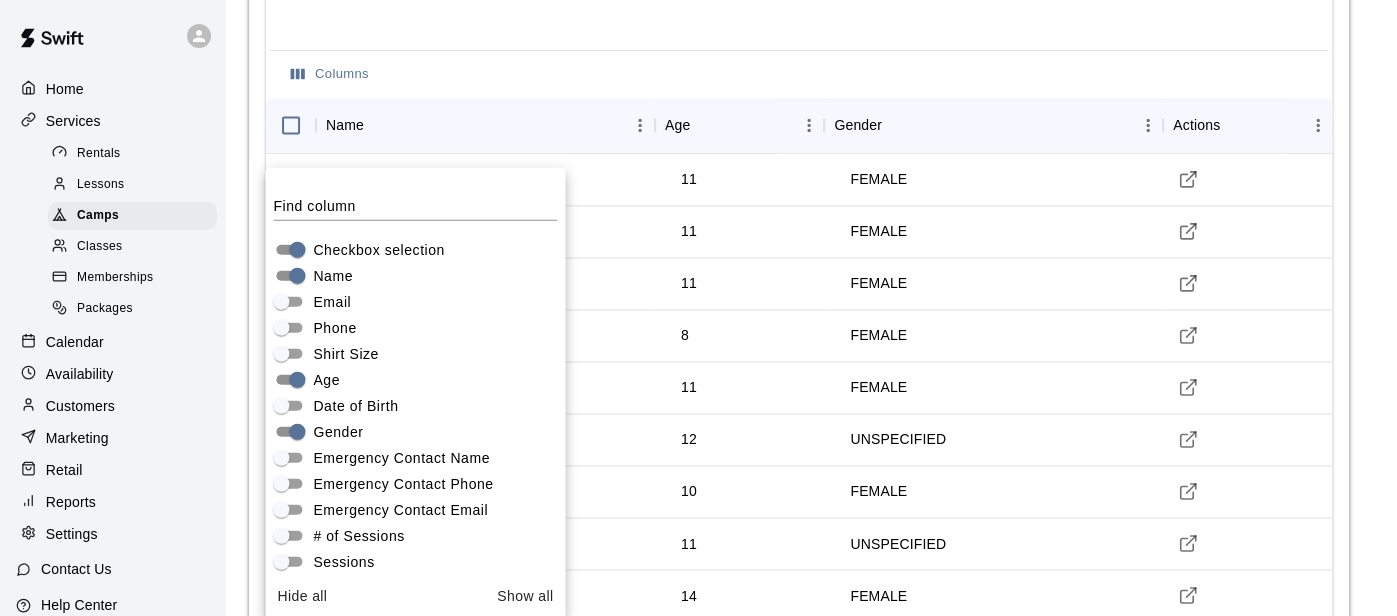 click on "Email" at bounding box center [419, 301] 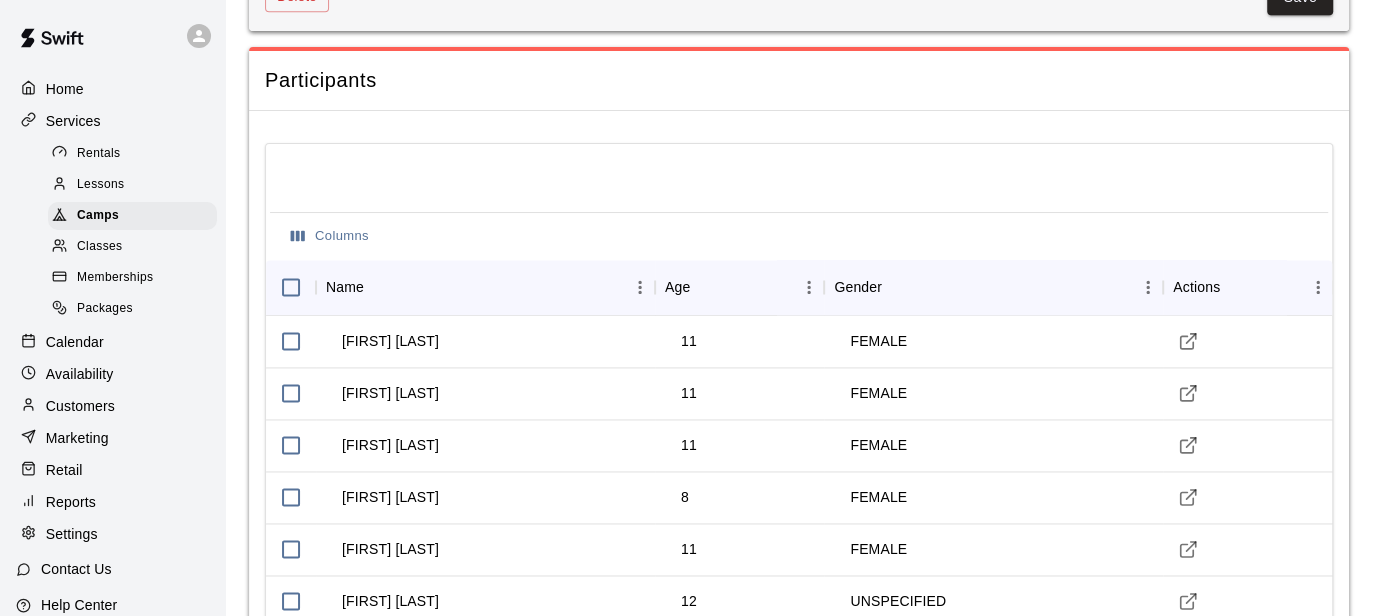 scroll, scrollTop: 1841, scrollLeft: 0, axis: vertical 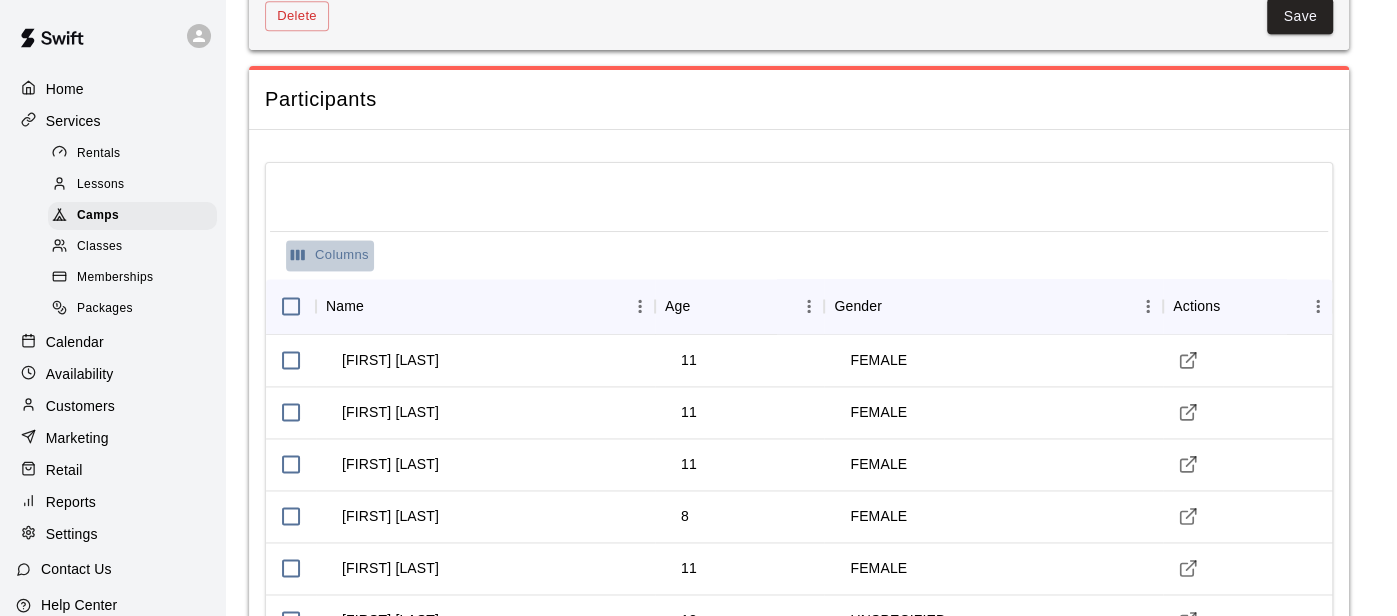 click on "Columns" at bounding box center (330, 255) 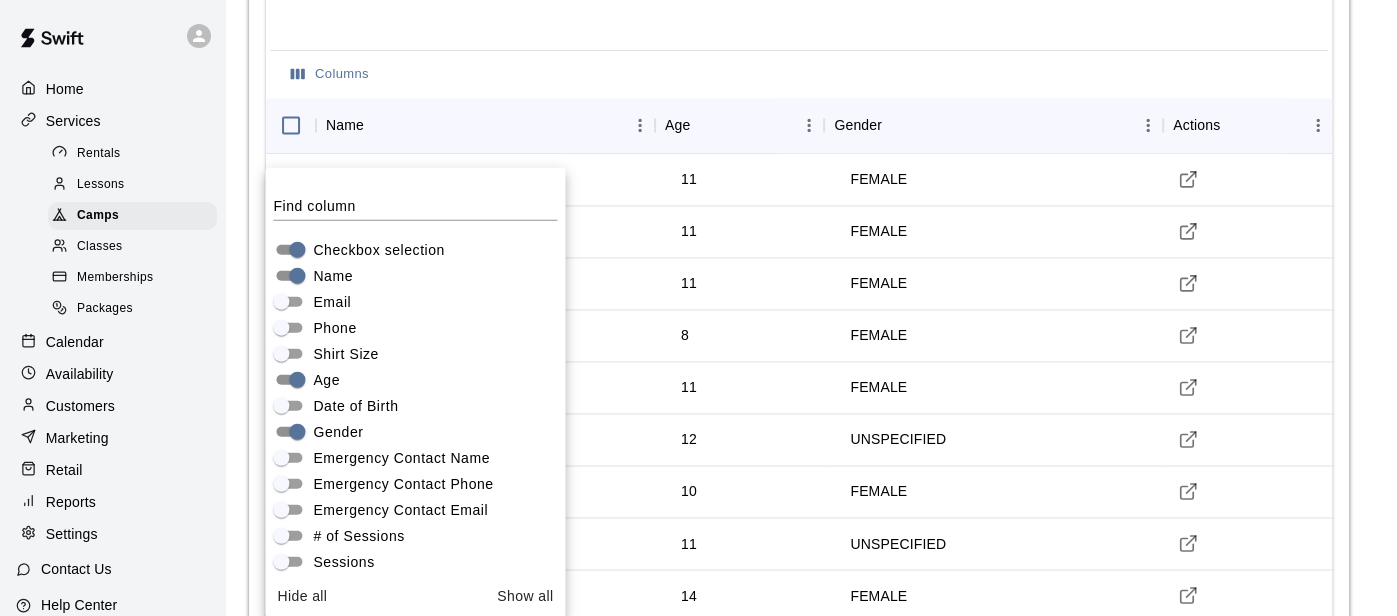 click on "Phone" at bounding box center [334, 327] 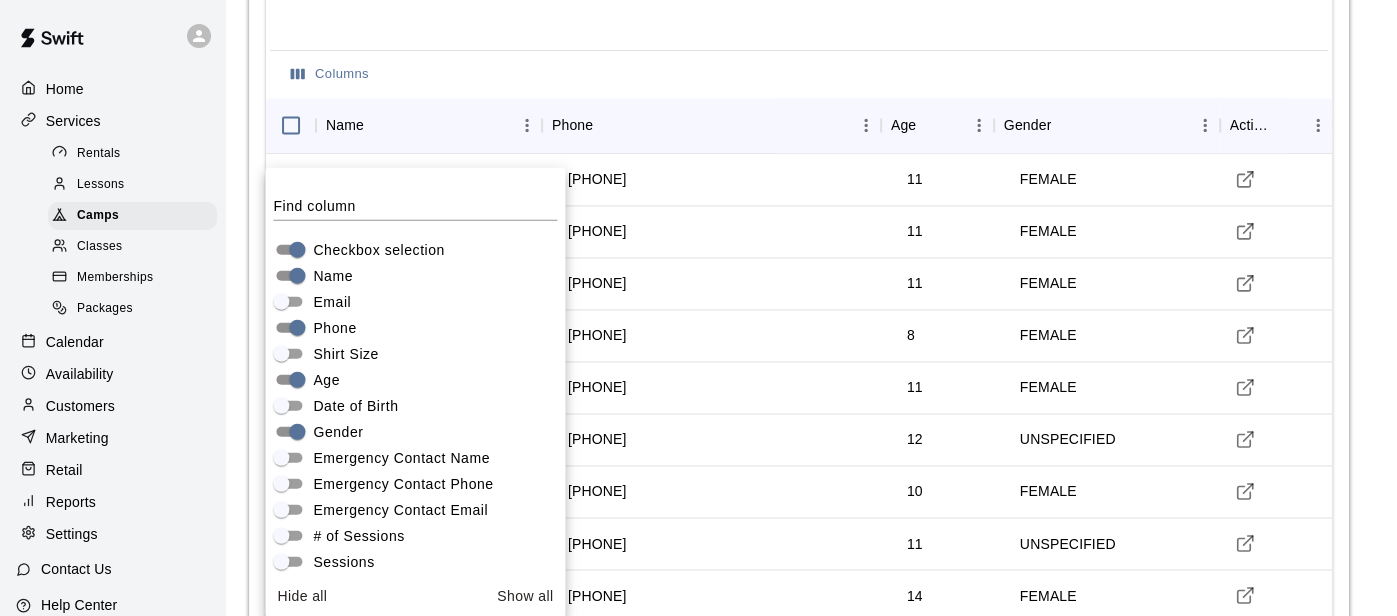click at bounding box center (799, 18) 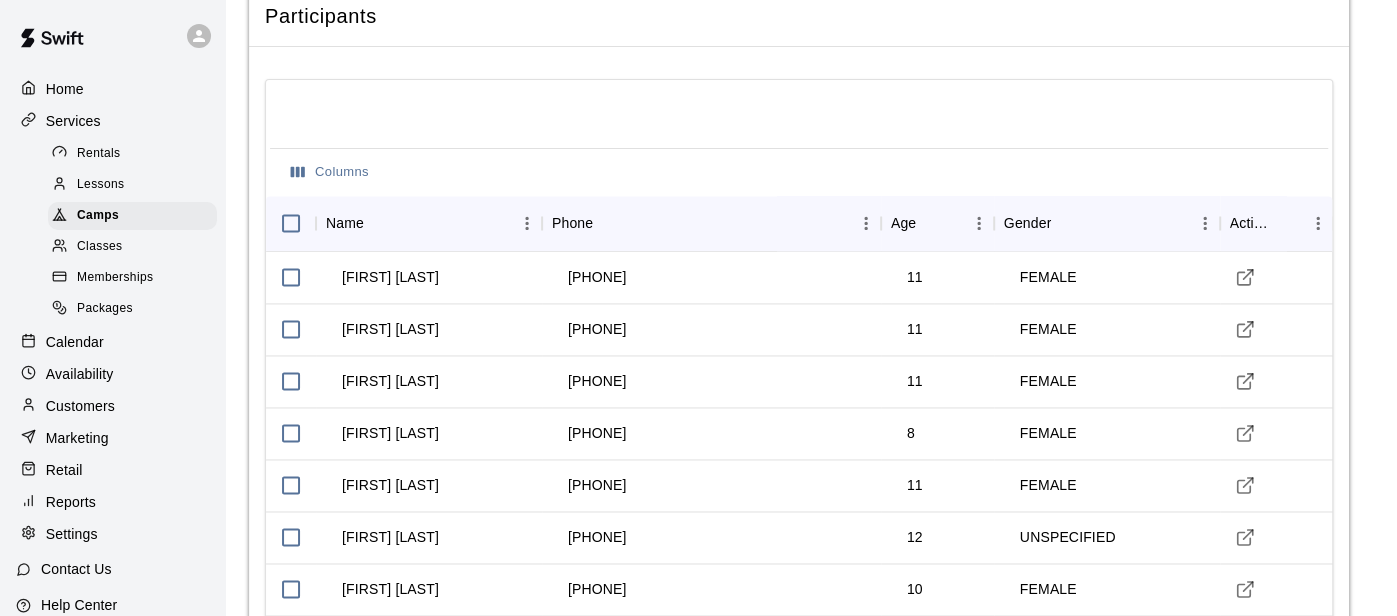 scroll, scrollTop: 1926, scrollLeft: 0, axis: vertical 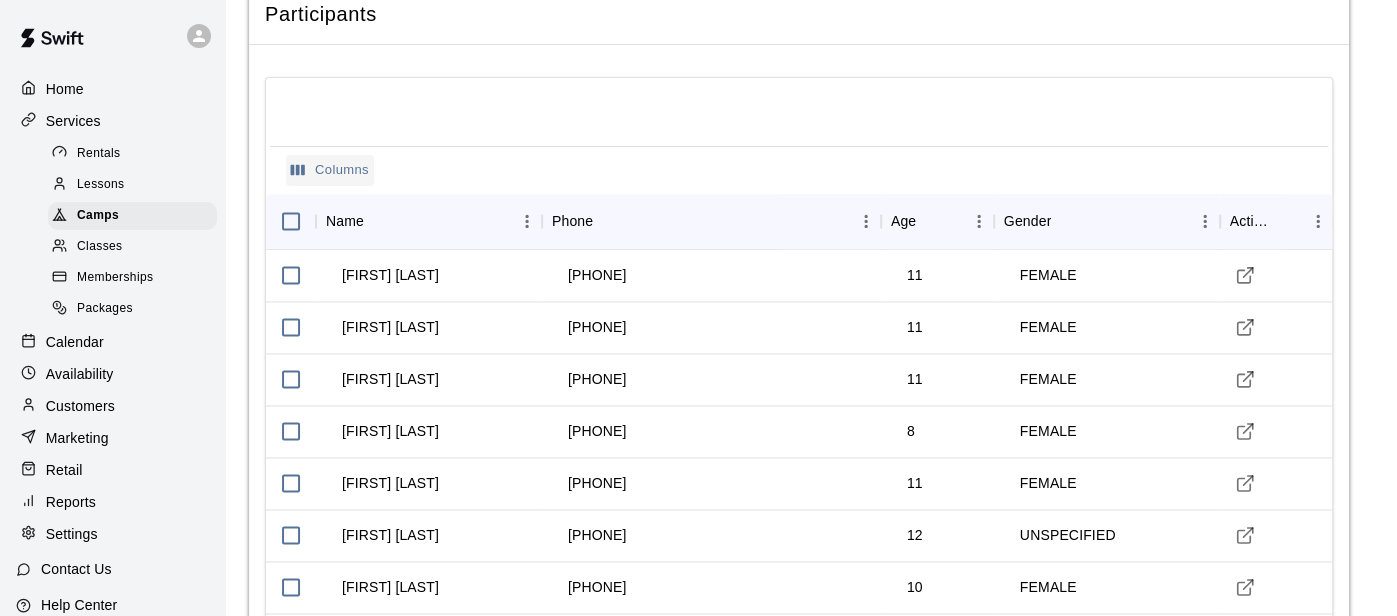 click on "Columns" at bounding box center (330, 170) 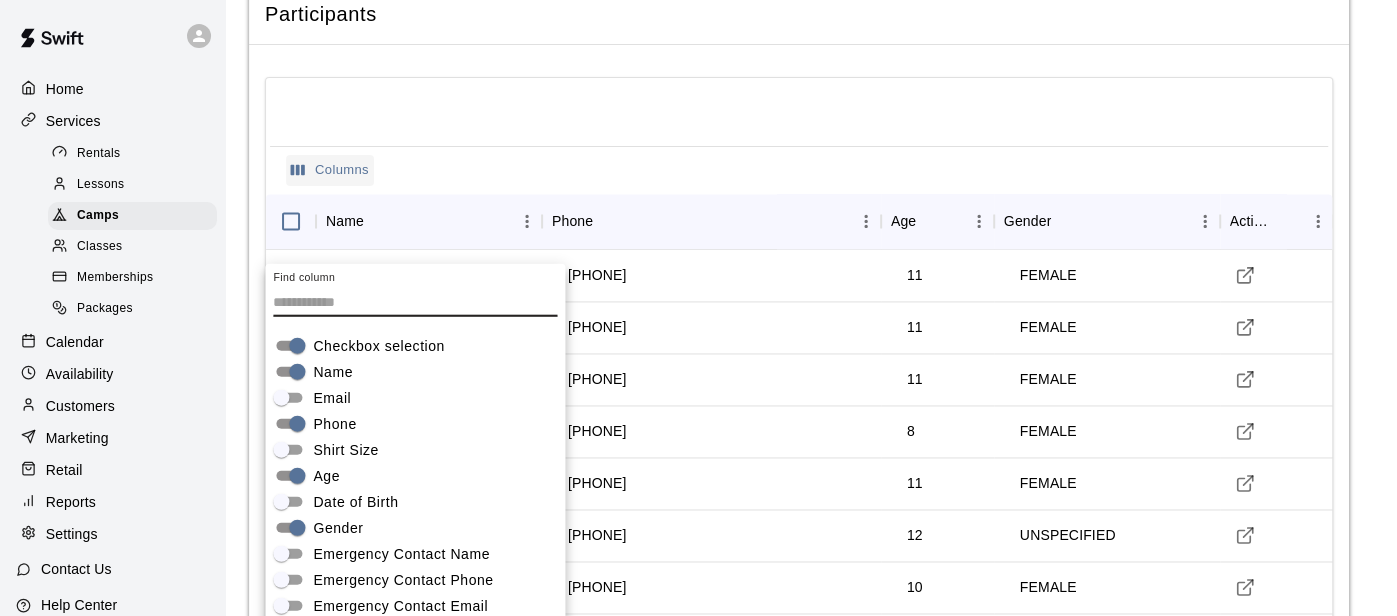 scroll, scrollTop: 2022, scrollLeft: 0, axis: vertical 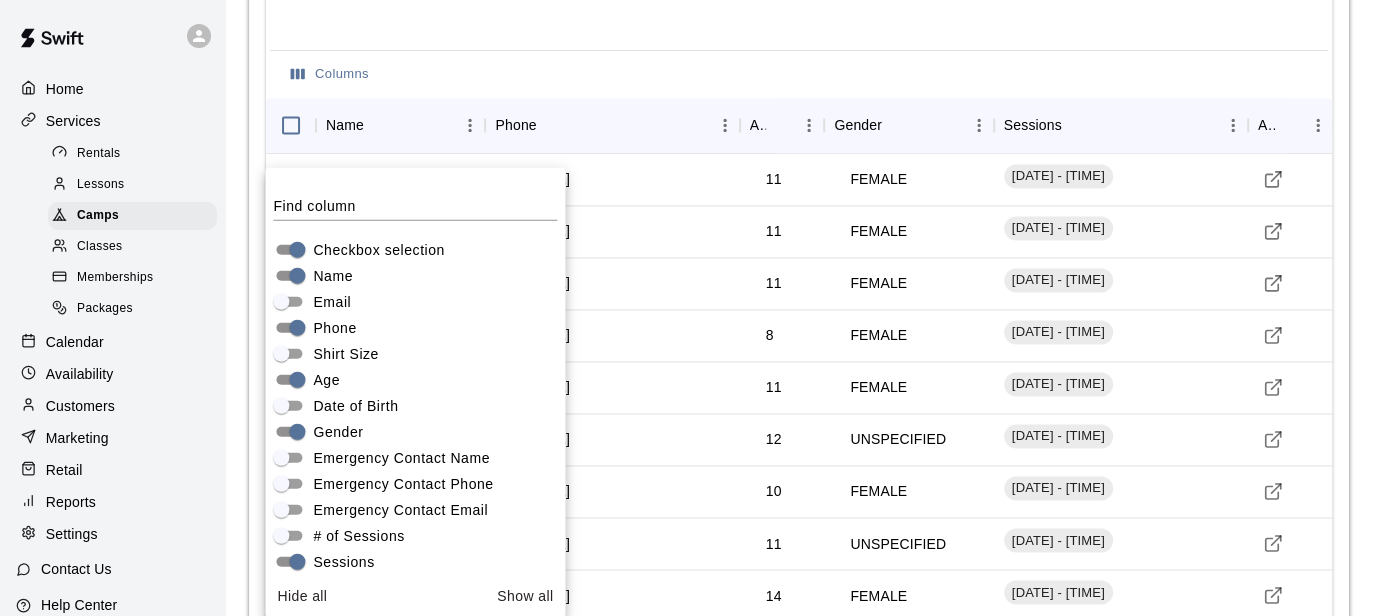 click at bounding box center (799, 18) 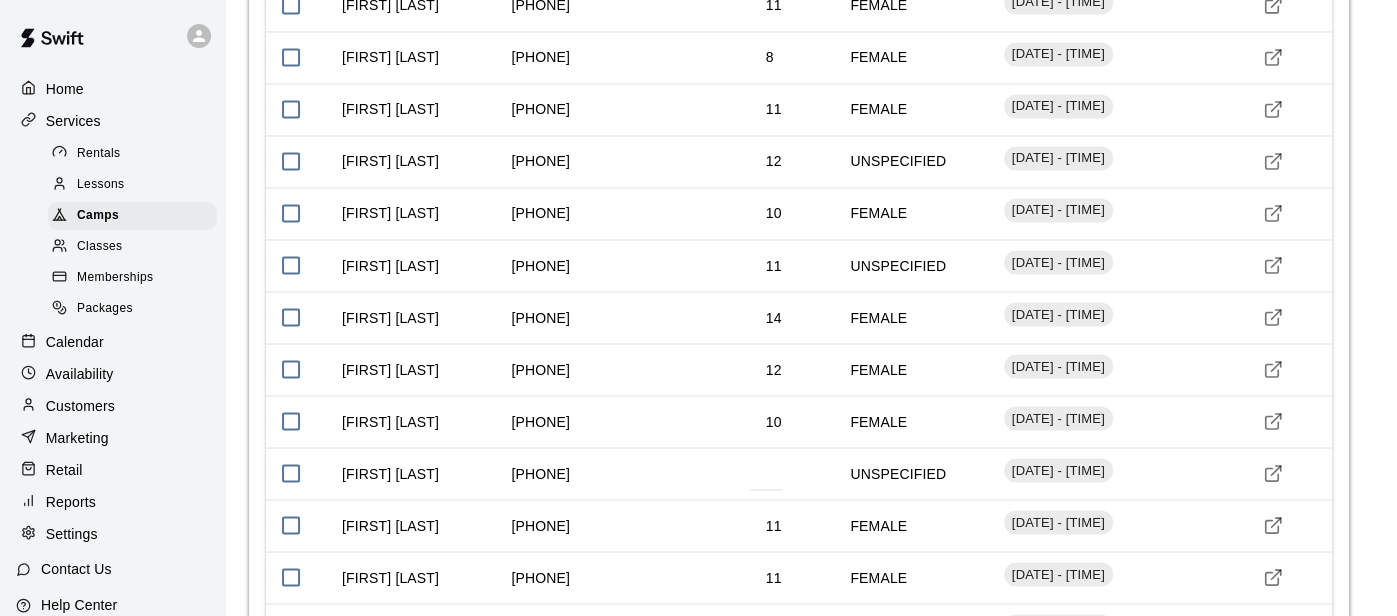 scroll, scrollTop: 31, scrollLeft: 0, axis: vertical 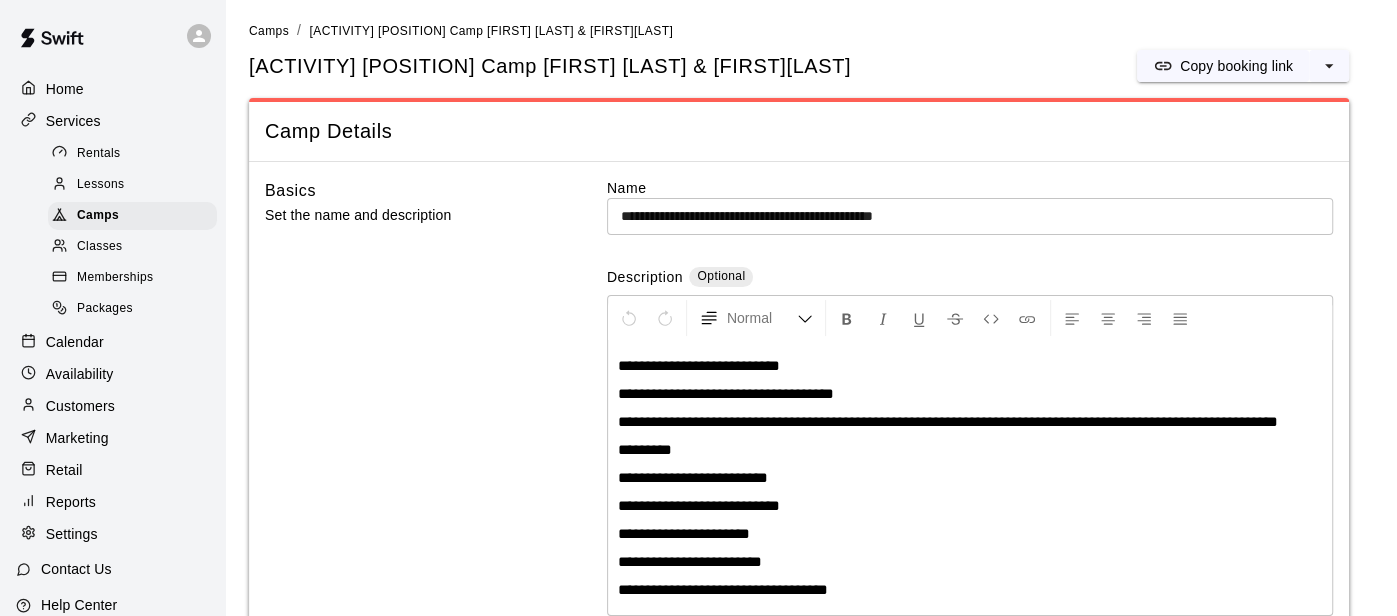 click on "**********" at bounding box center (723, 589) 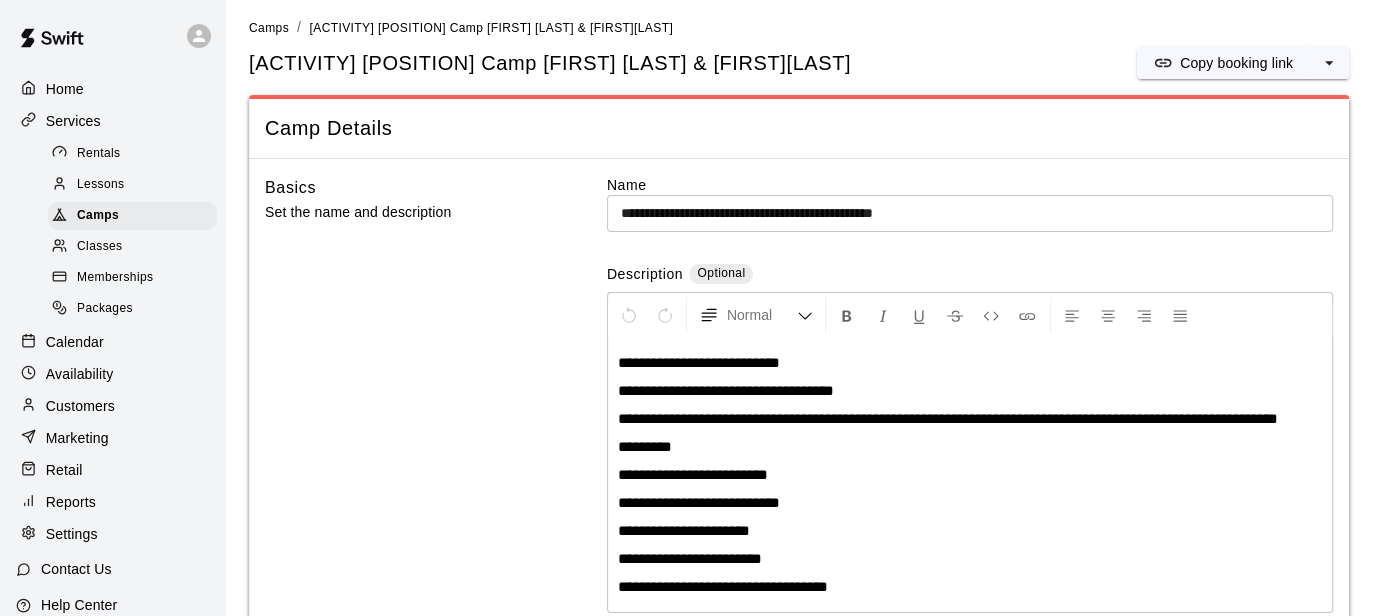 click on "Basics Set the name and description" at bounding box center [404, 413] 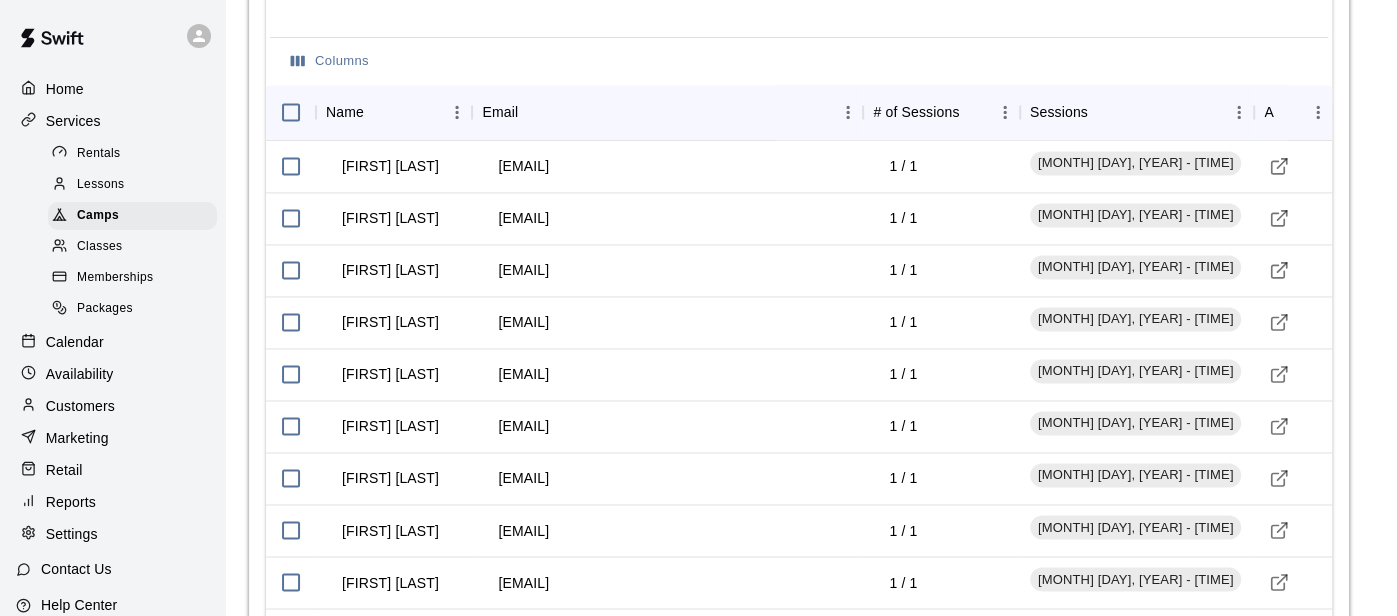 scroll, scrollTop: 2038, scrollLeft: 0, axis: vertical 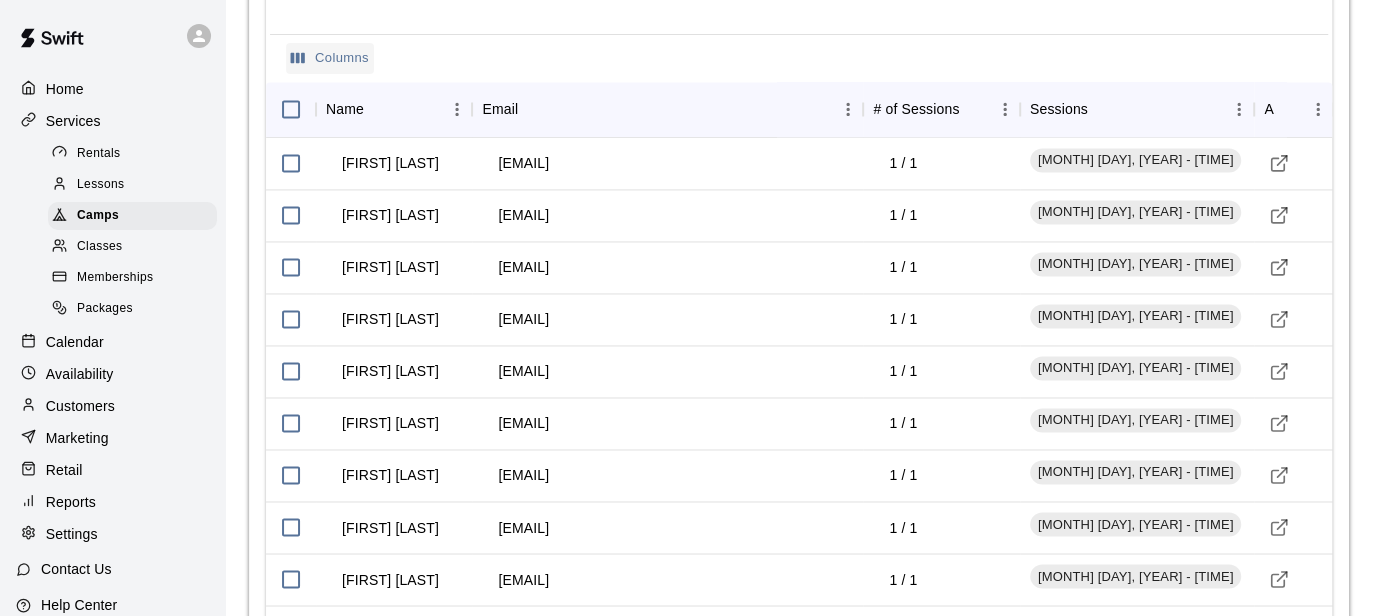 click on "Columns" at bounding box center (330, 58) 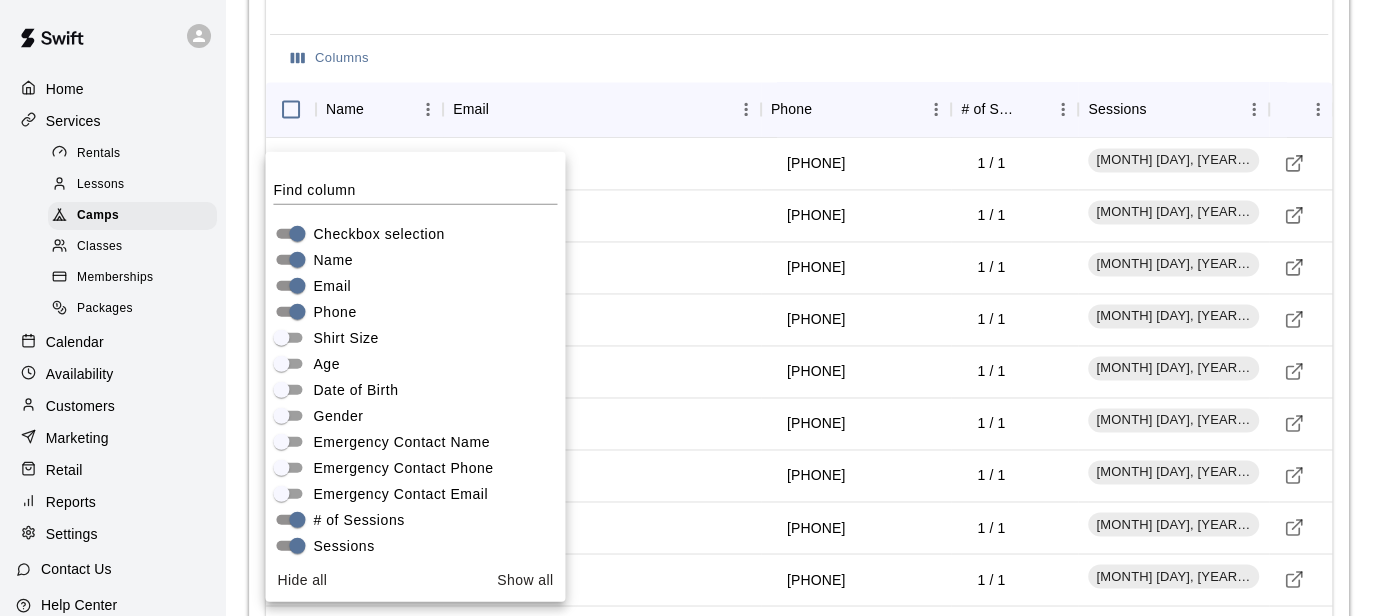 click on "Columns" at bounding box center [799, 58] 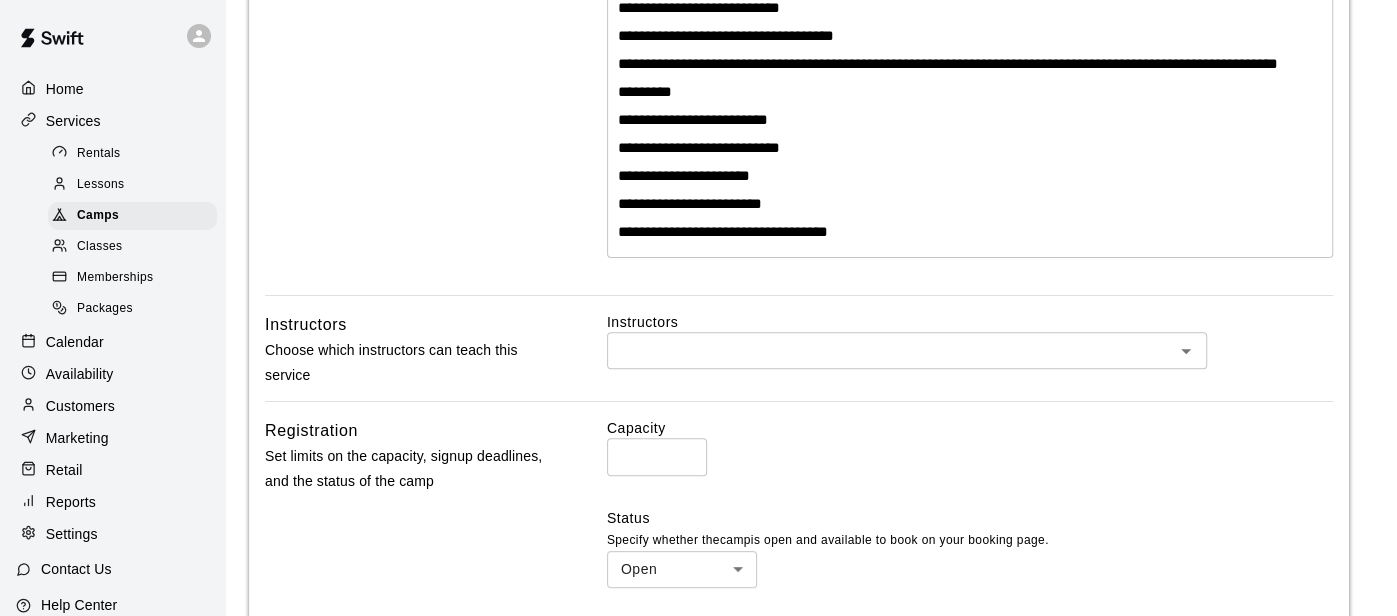 scroll, scrollTop: 367, scrollLeft: 0, axis: vertical 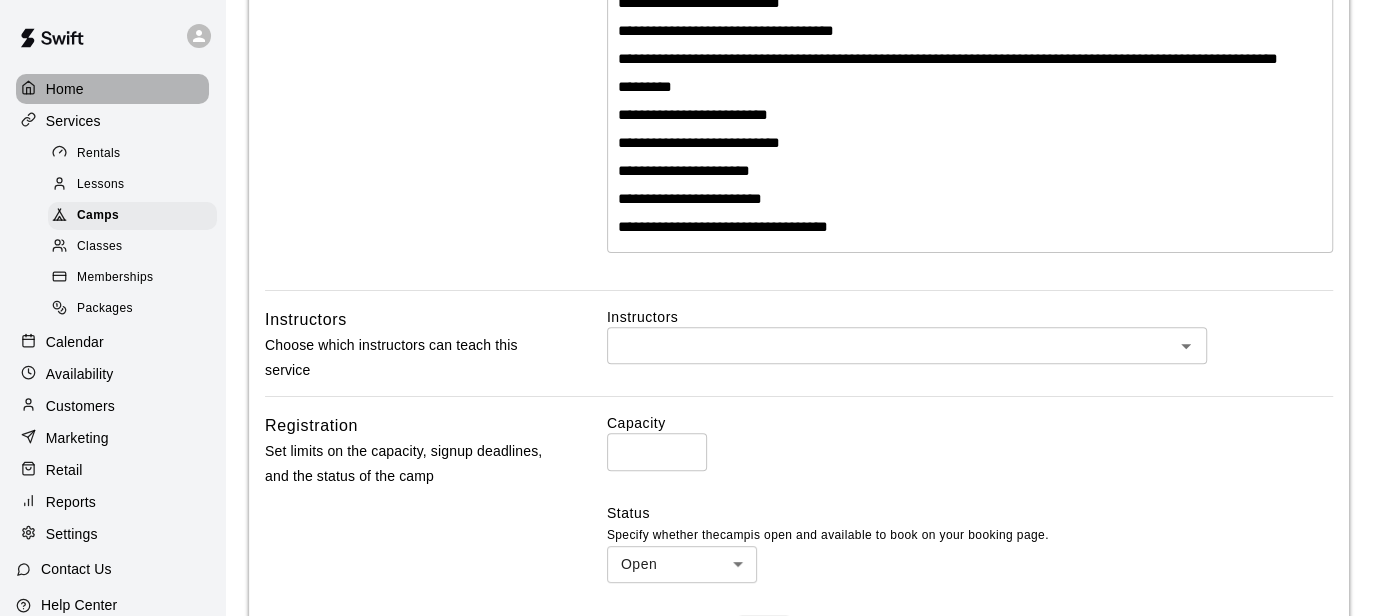 click on "Home" at bounding box center [65, 89] 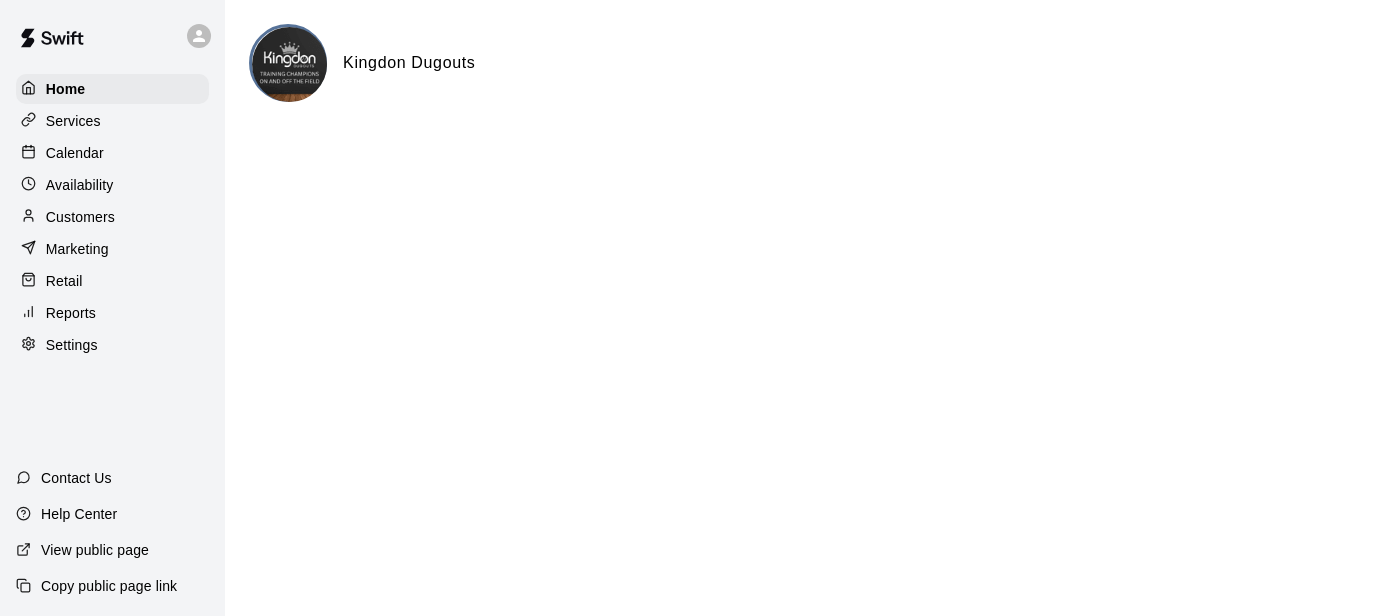 click on "Services" at bounding box center [112, 121] 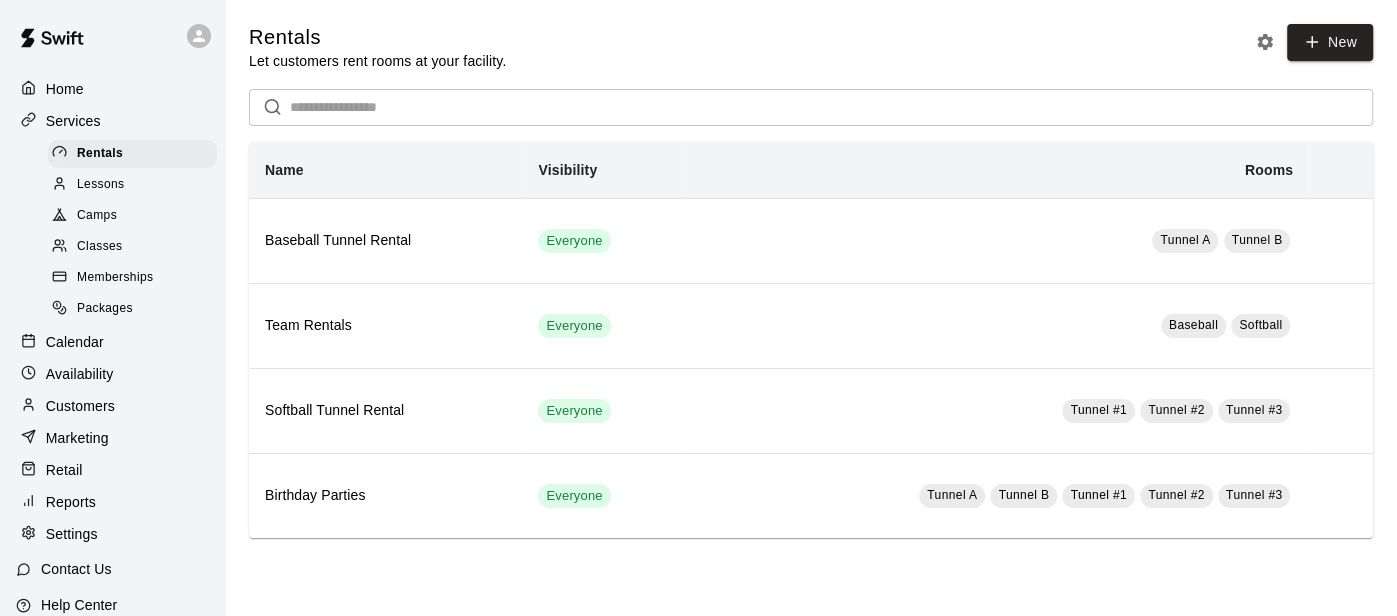 click on "Camps" at bounding box center [97, 216] 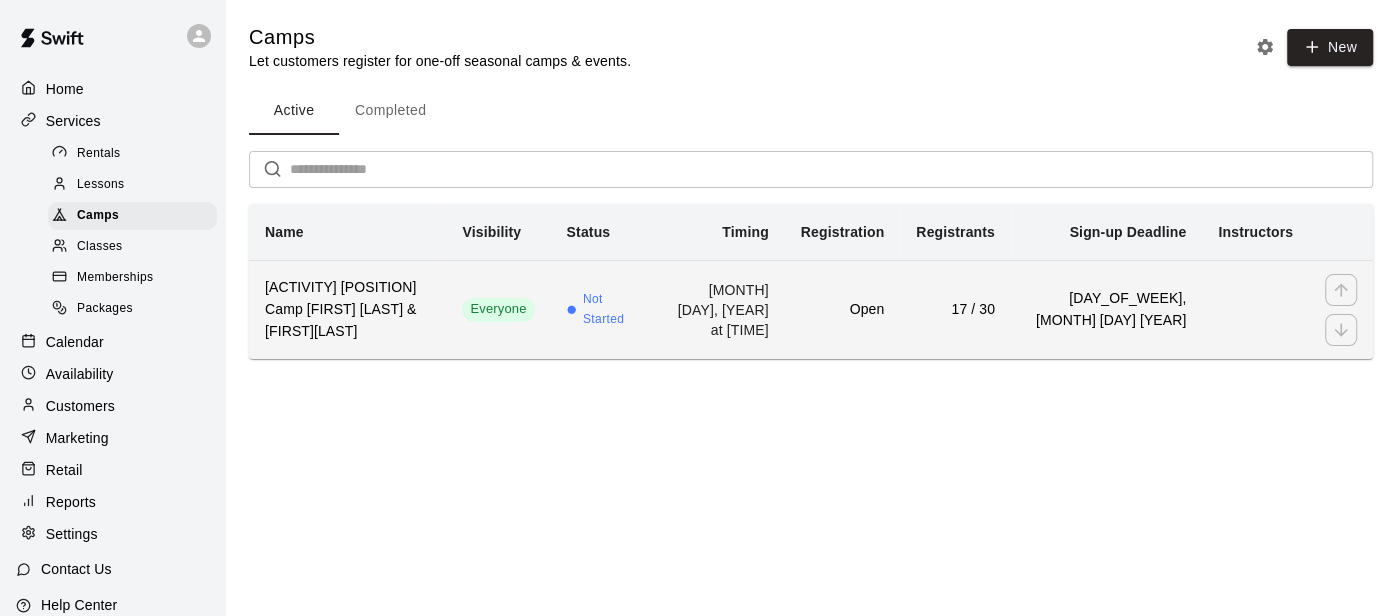 click on "Everyone" at bounding box center (498, 309) 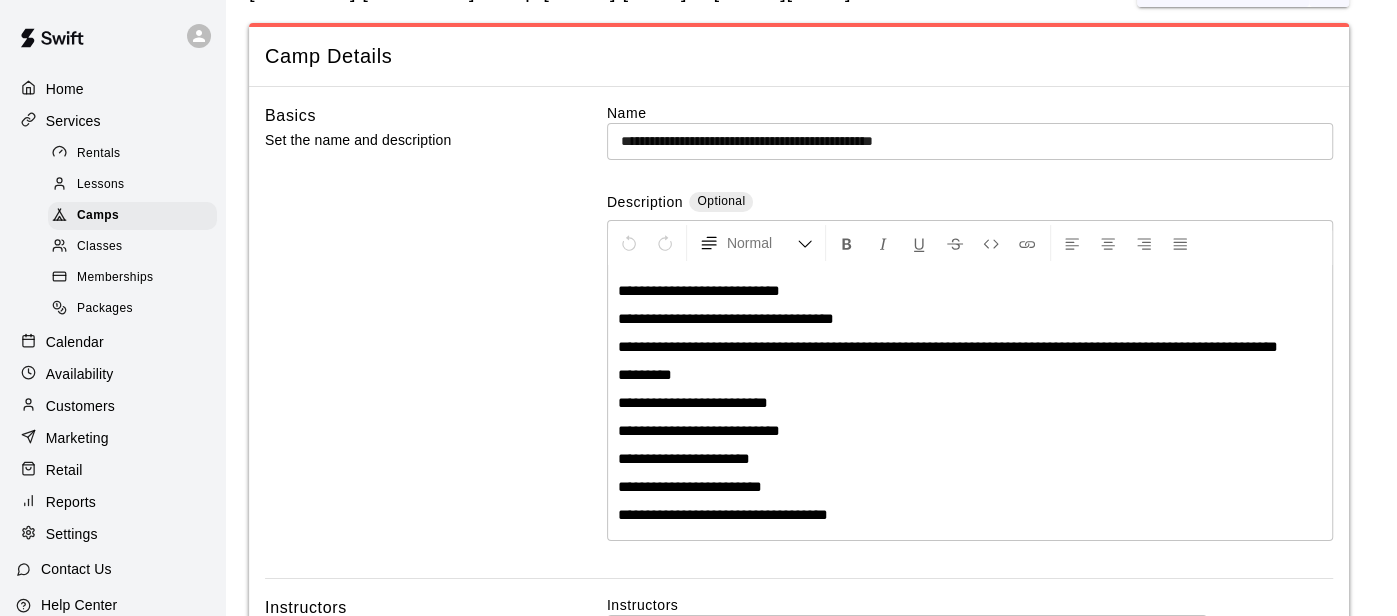 scroll, scrollTop: 80, scrollLeft: 0, axis: vertical 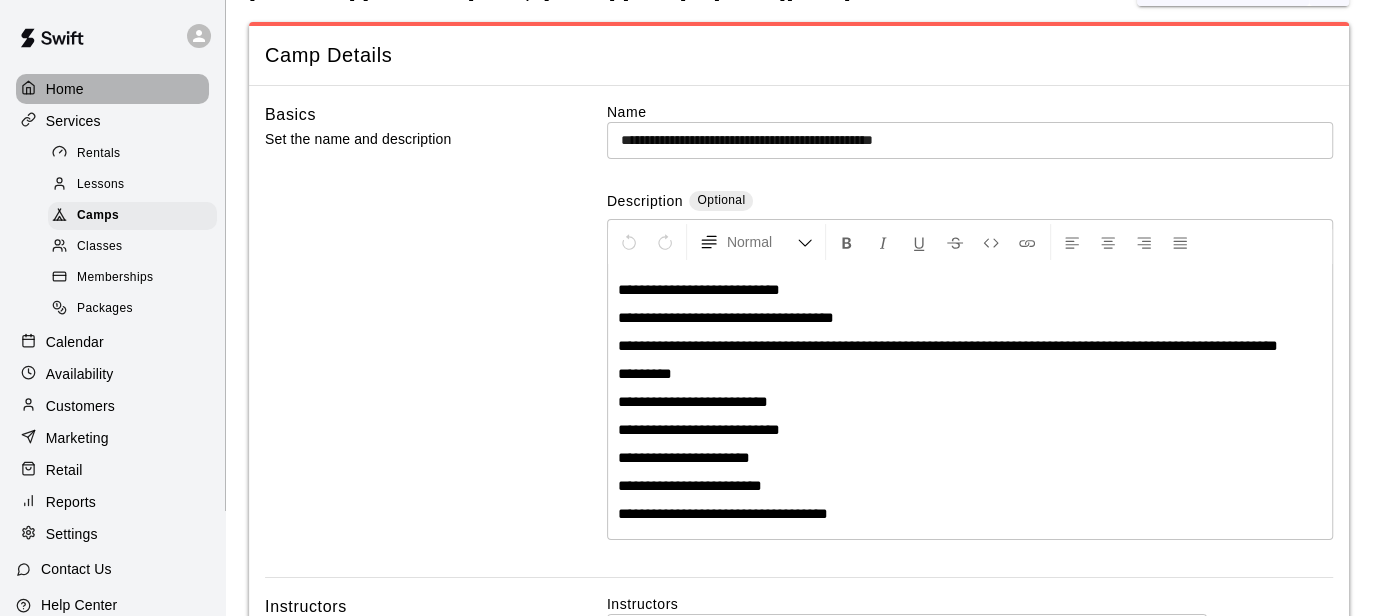 click on "Home" at bounding box center (65, 89) 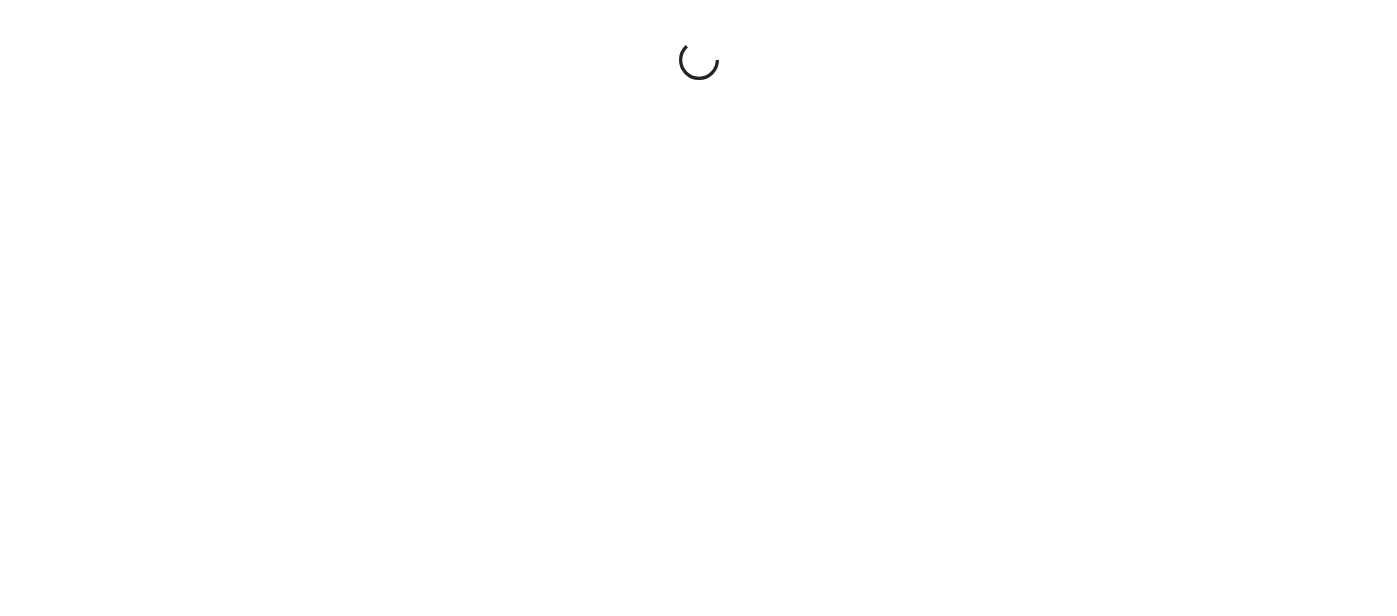 scroll, scrollTop: 0, scrollLeft: 0, axis: both 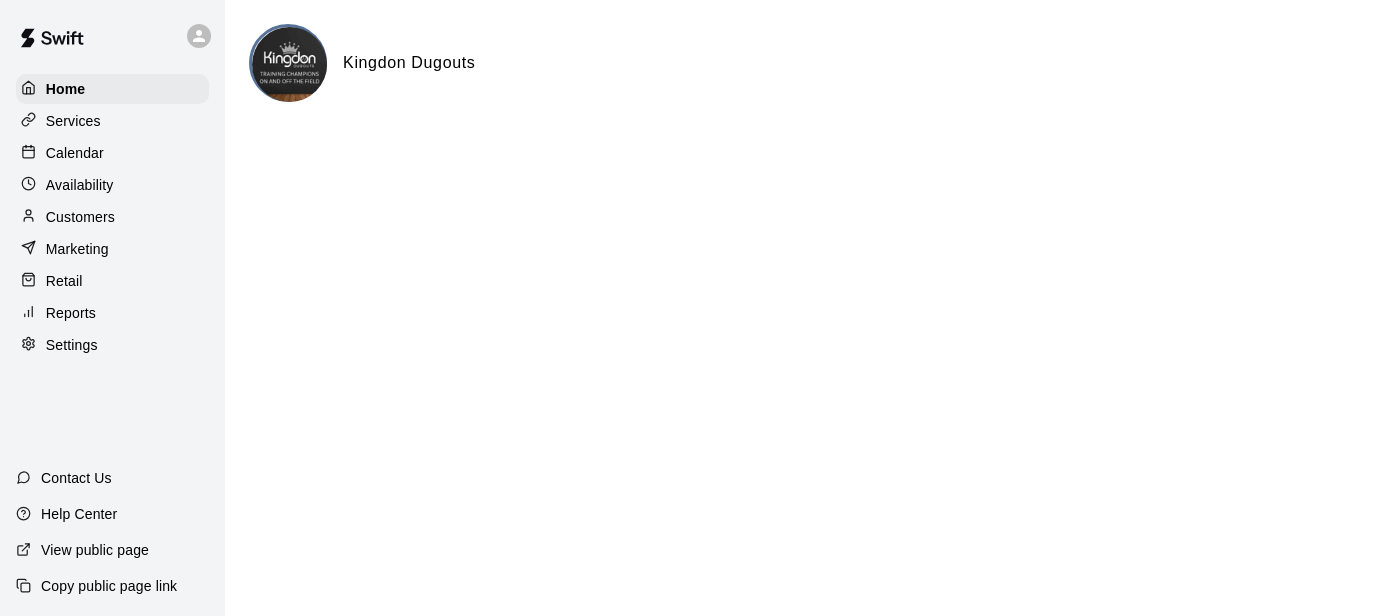 drag, startPoint x: 0, startPoint y: 0, endPoint x: 766, endPoint y: 562, distance: 950.0526 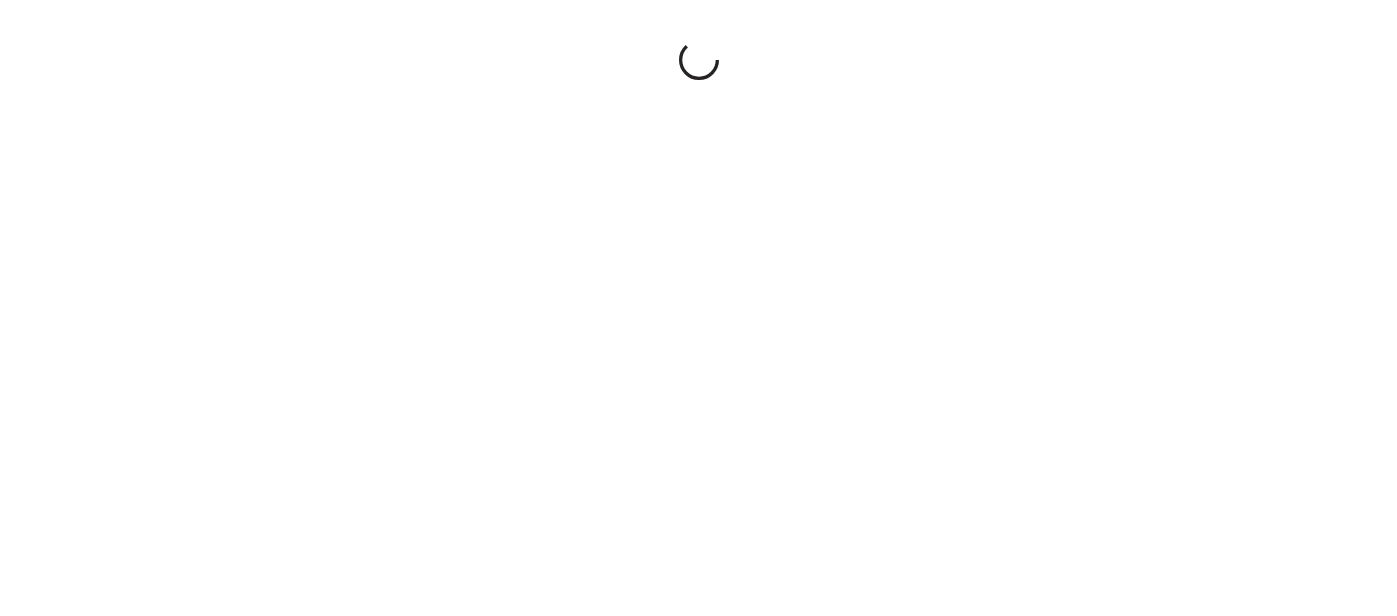 scroll, scrollTop: 0, scrollLeft: 0, axis: both 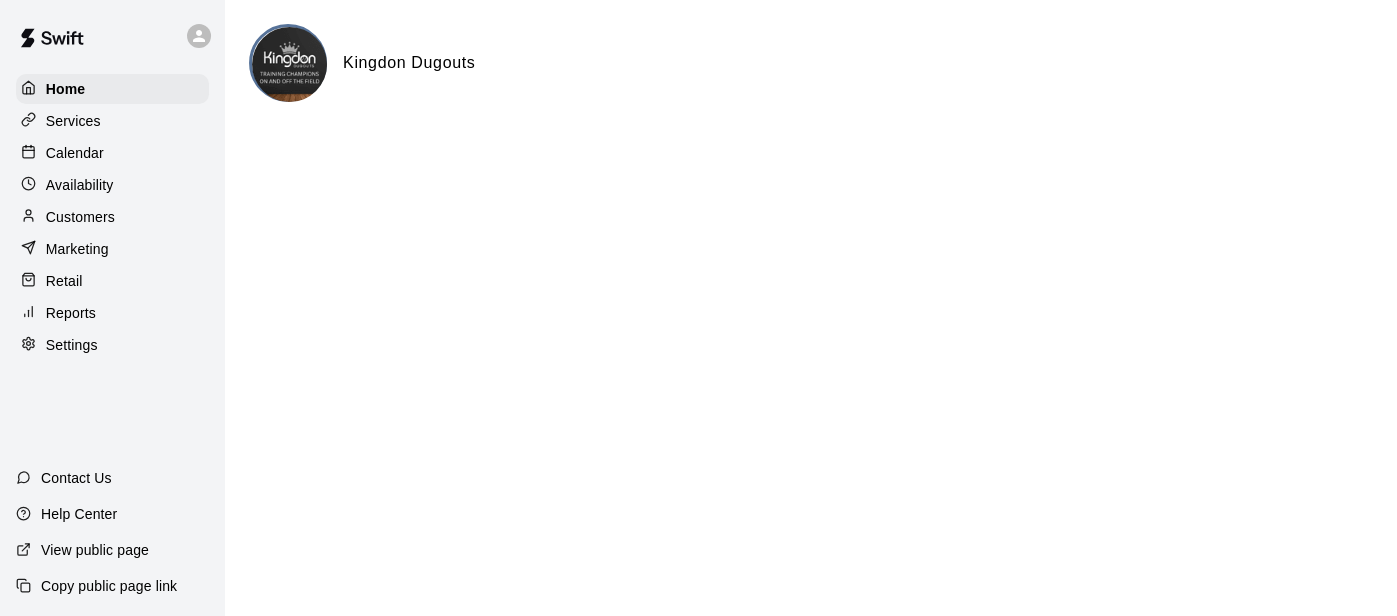 click on "Home Services Calendar Availability Customers Marketing Retail Reports Settings Contact Us Help Center View public page Copy public page link [NAME] Close cross-small" at bounding box center [698, 80] 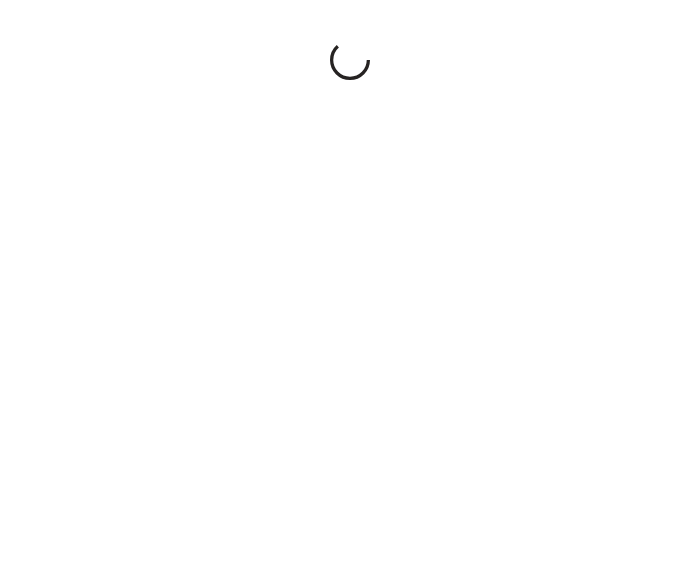 scroll, scrollTop: 0, scrollLeft: 0, axis: both 